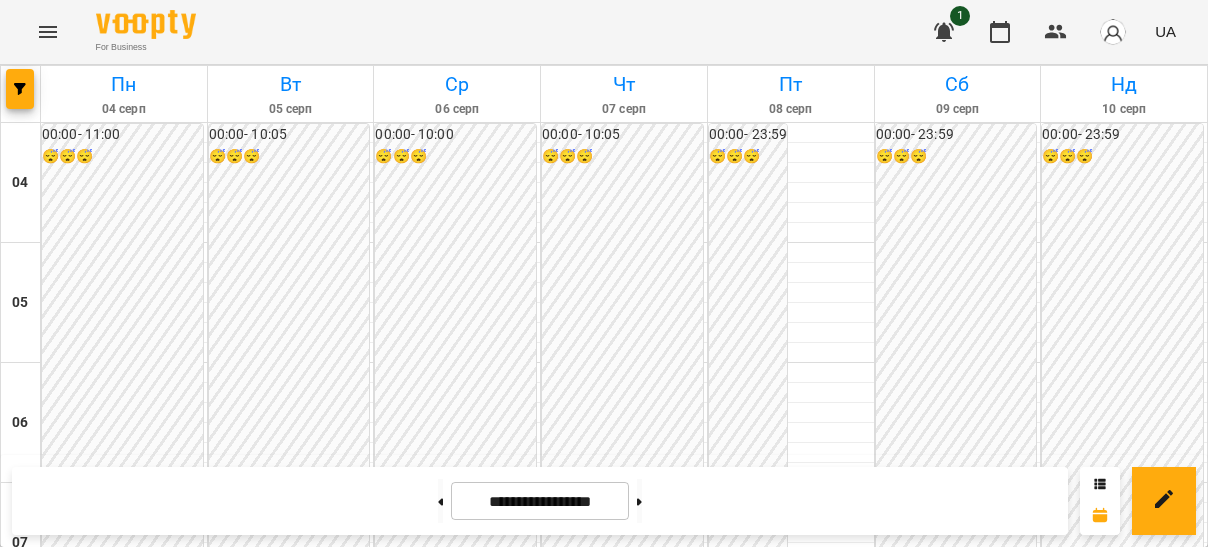 scroll, scrollTop: 0, scrollLeft: 0, axis: both 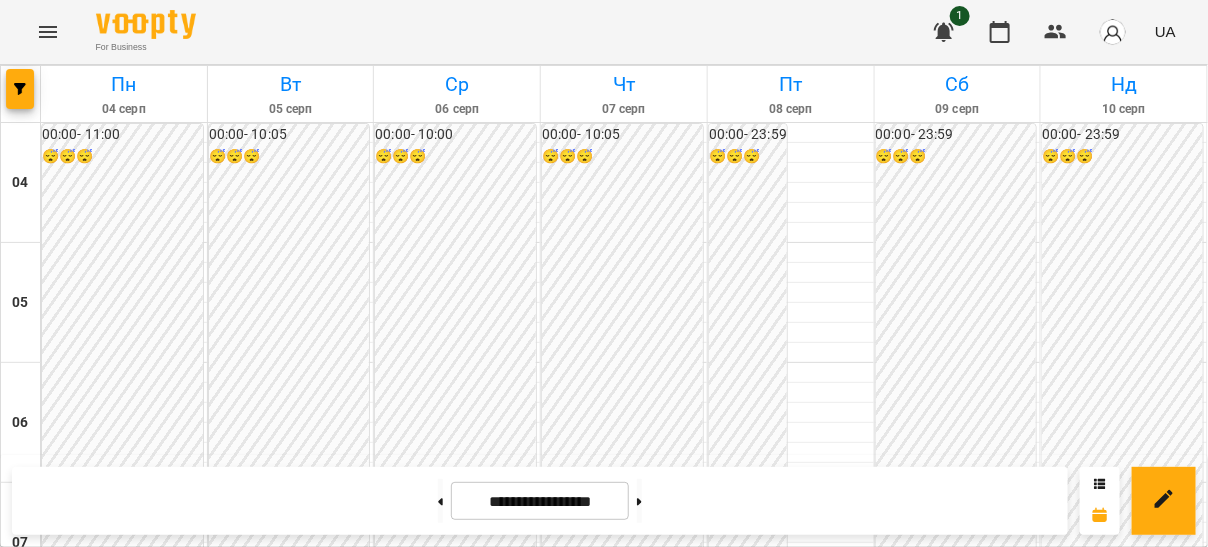 click on "Індивідуальні 1 - [FIRST] [LAST]" at bounding box center [124, 1037] 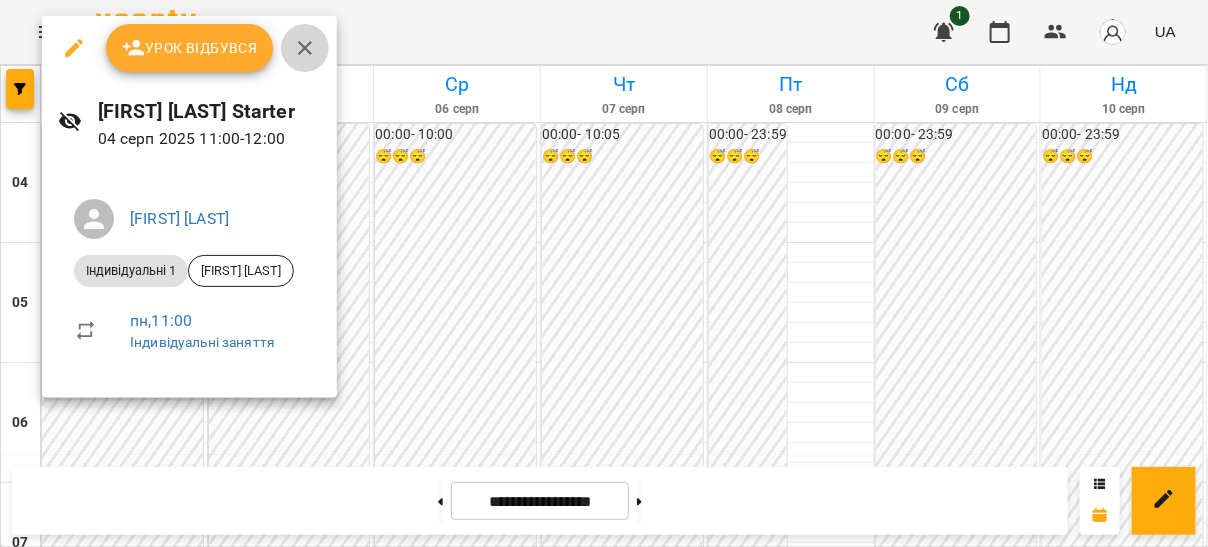 click 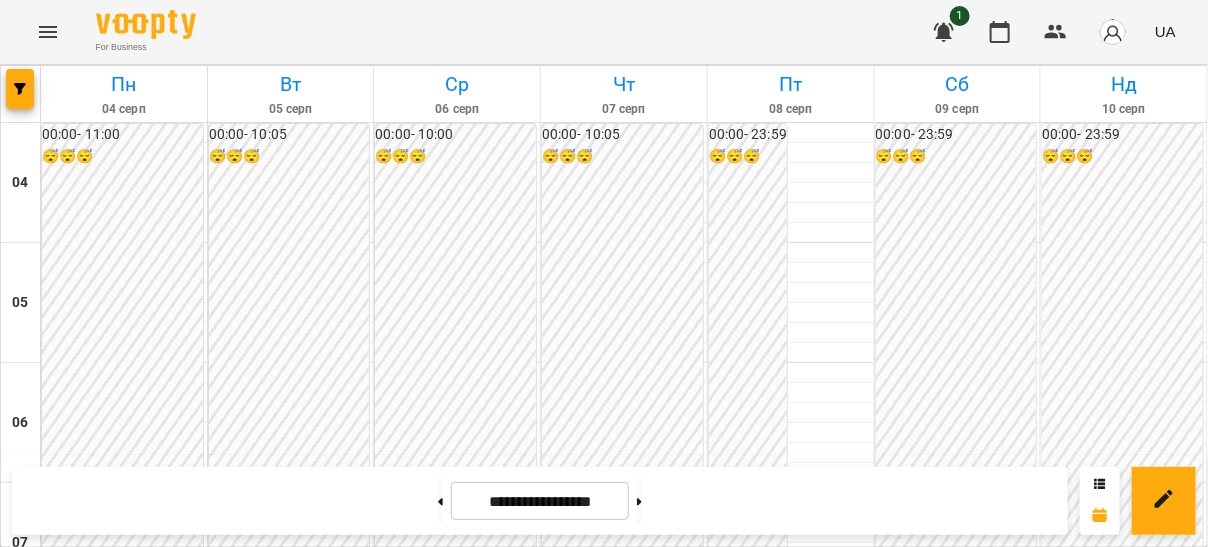 click on "Індивідуальні 1 - [FIRST] [LAST]" at bounding box center (124, 1037) 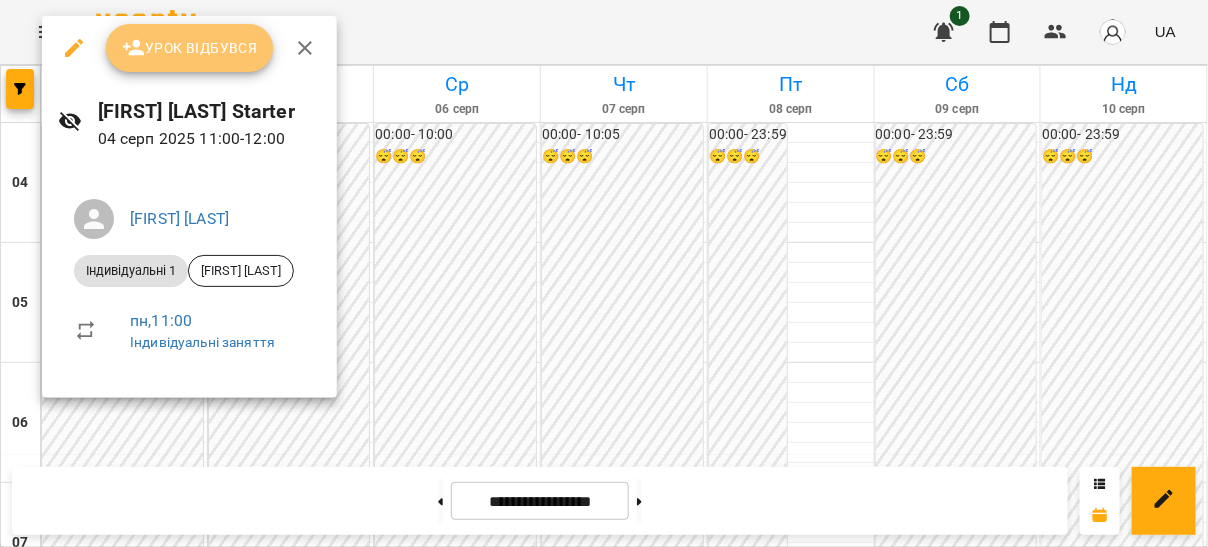 click on "Урок відбувся" at bounding box center (190, 48) 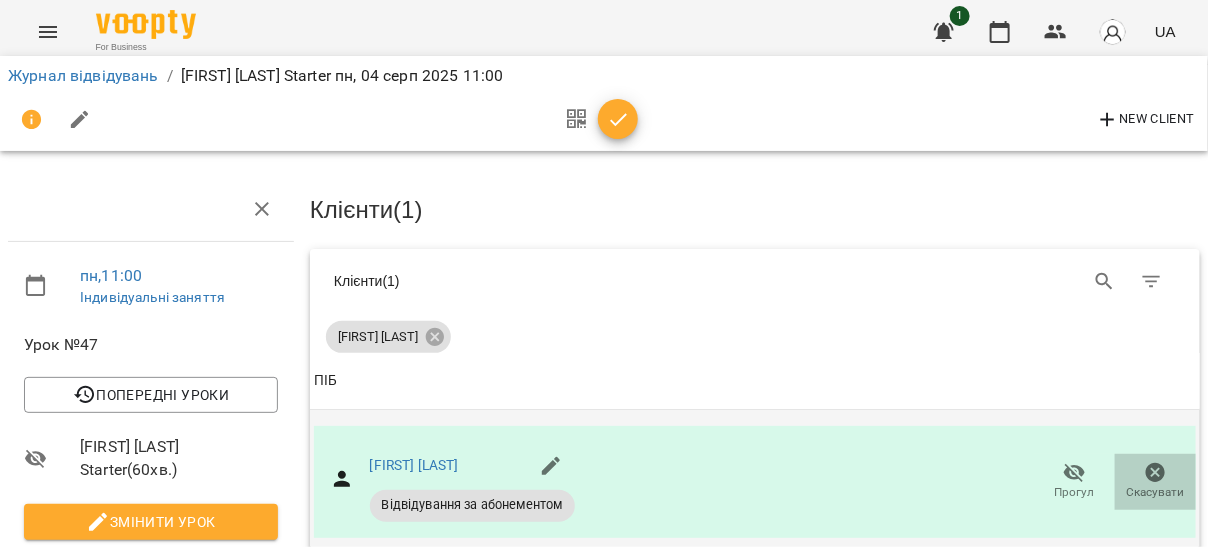 click on "Скасувати" at bounding box center [1156, 492] 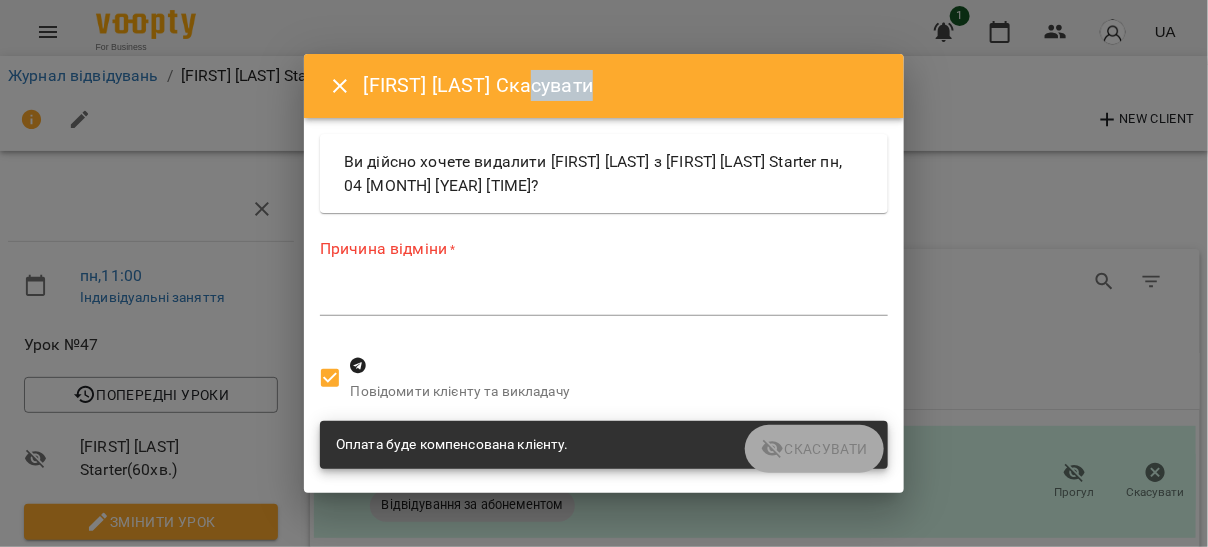 drag, startPoint x: 685, startPoint y: 73, endPoint x: 532, endPoint y: 77, distance: 153.05228 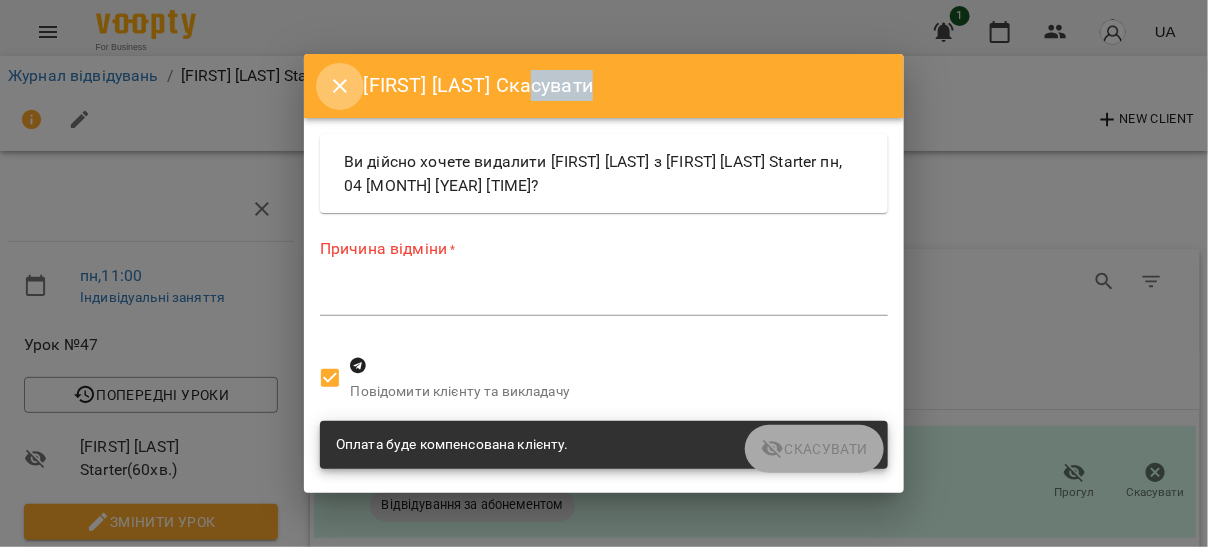 click 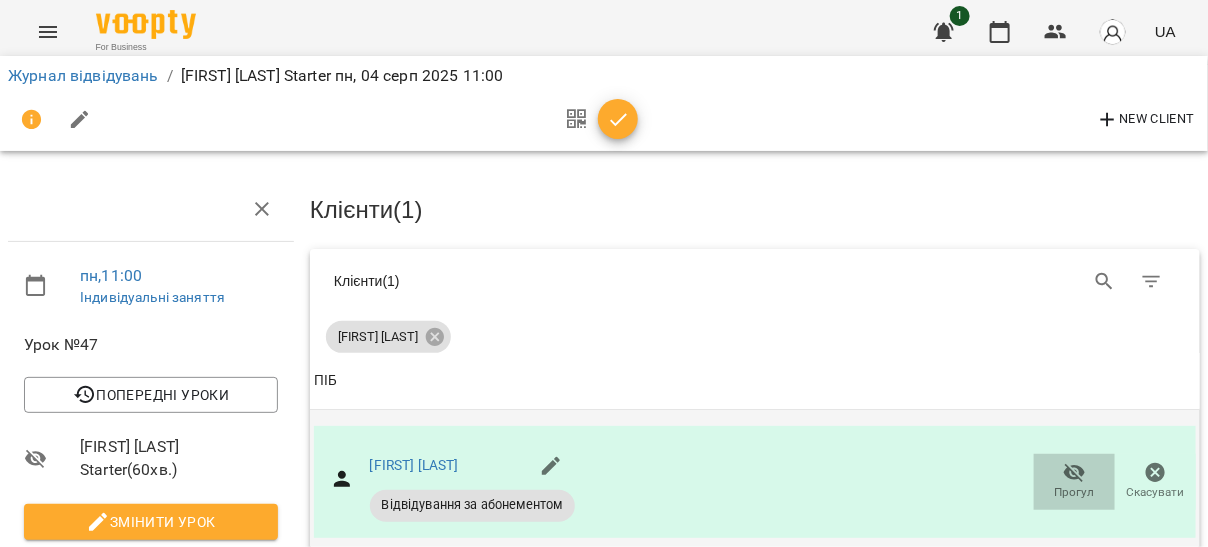click 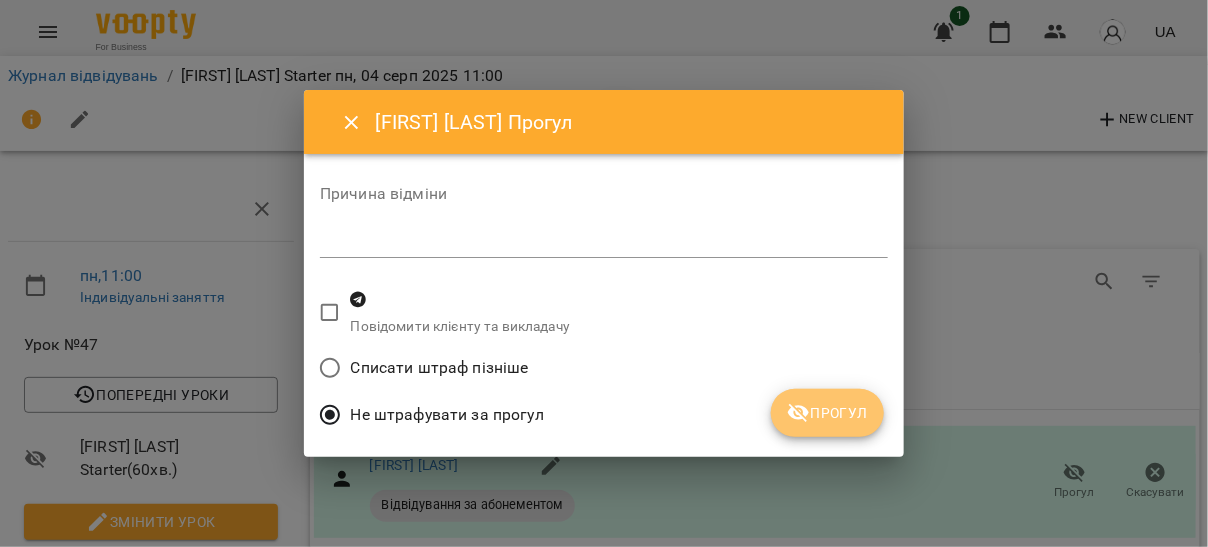 click on "Прогул" at bounding box center (827, 413) 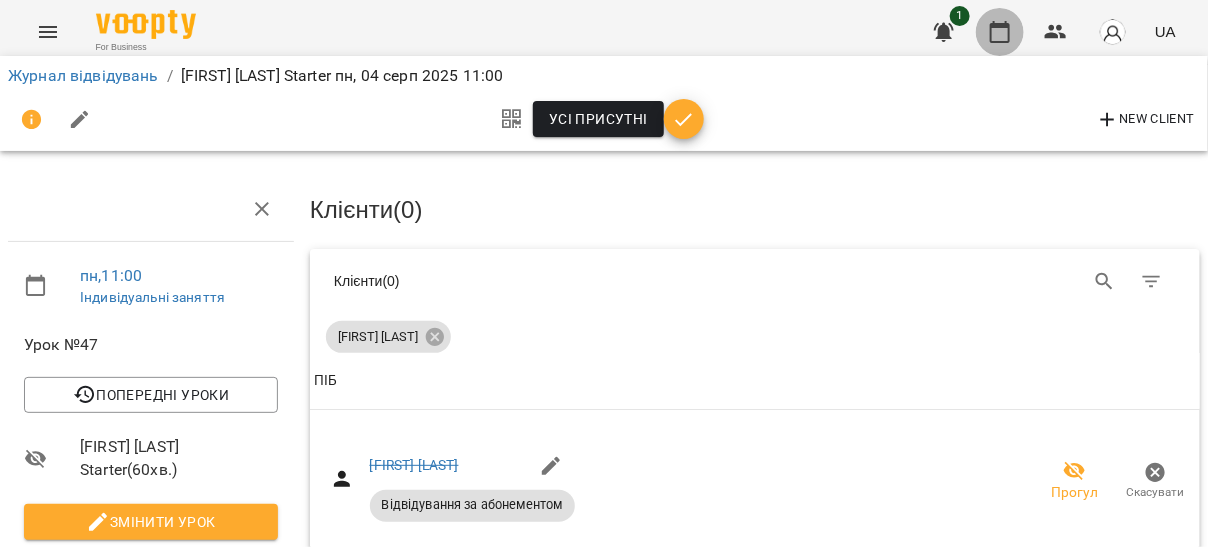click 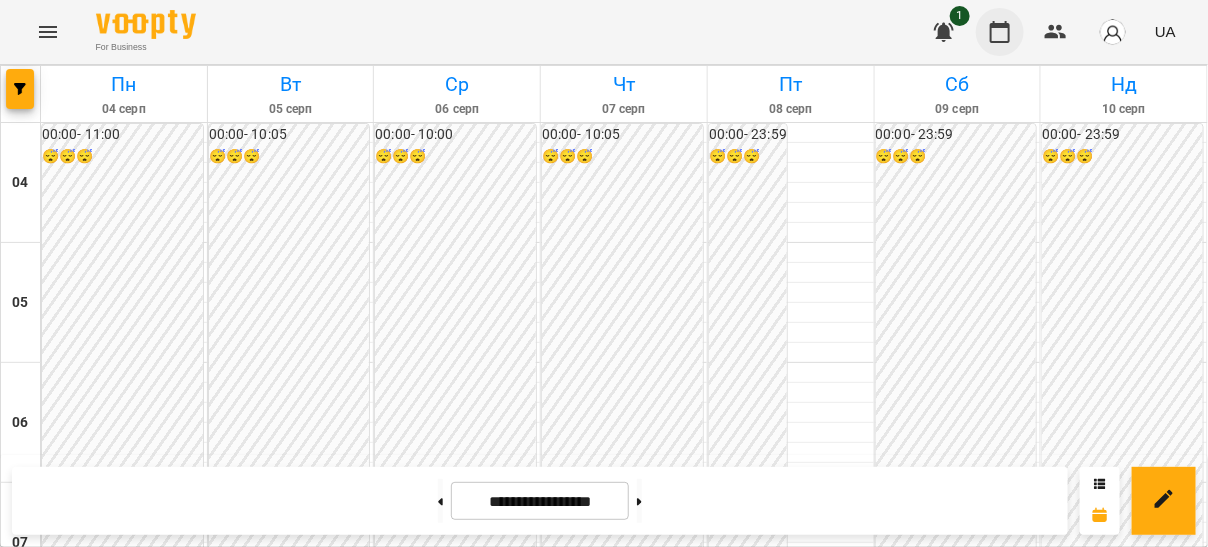 scroll, scrollTop: 830, scrollLeft: 0, axis: vertical 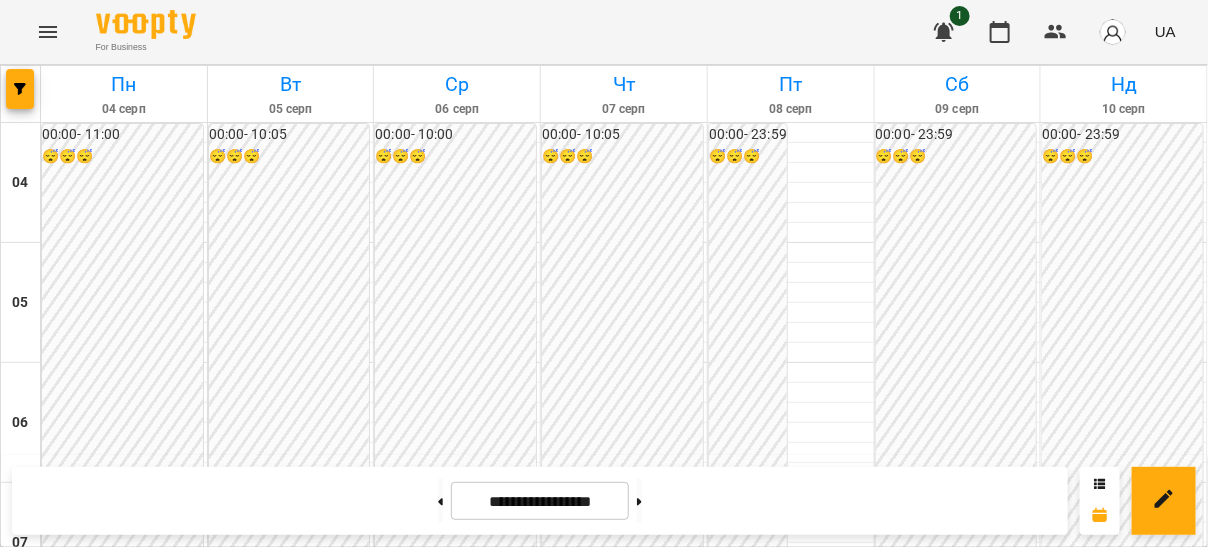 click on "Індивідуальні 1 - [FIRST] [LAST]" at bounding box center (457, 1057) 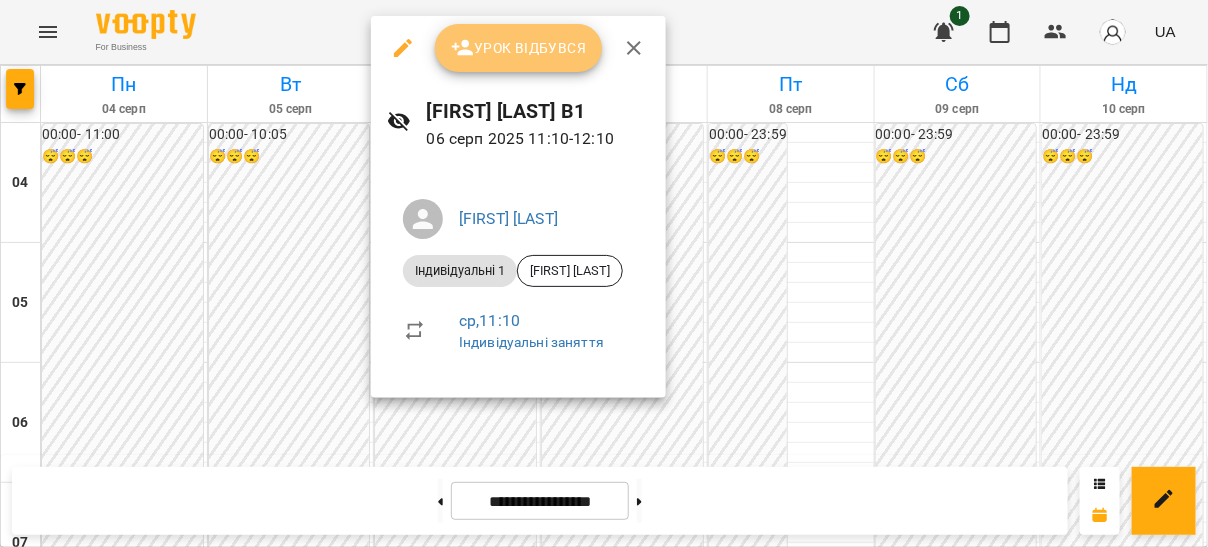 click on "Урок відбувся" at bounding box center [519, 48] 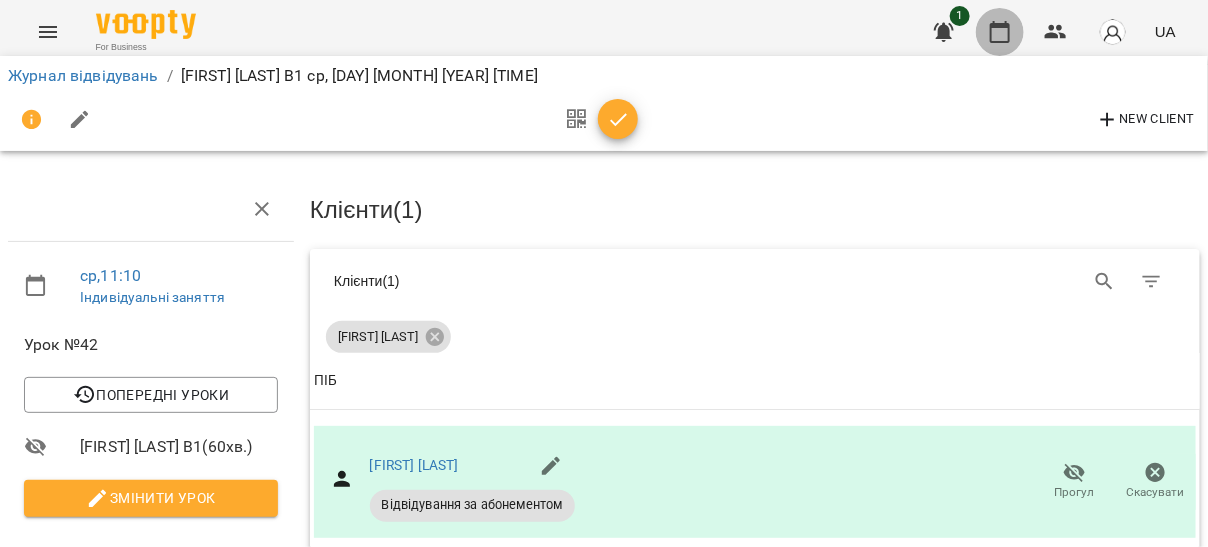 click 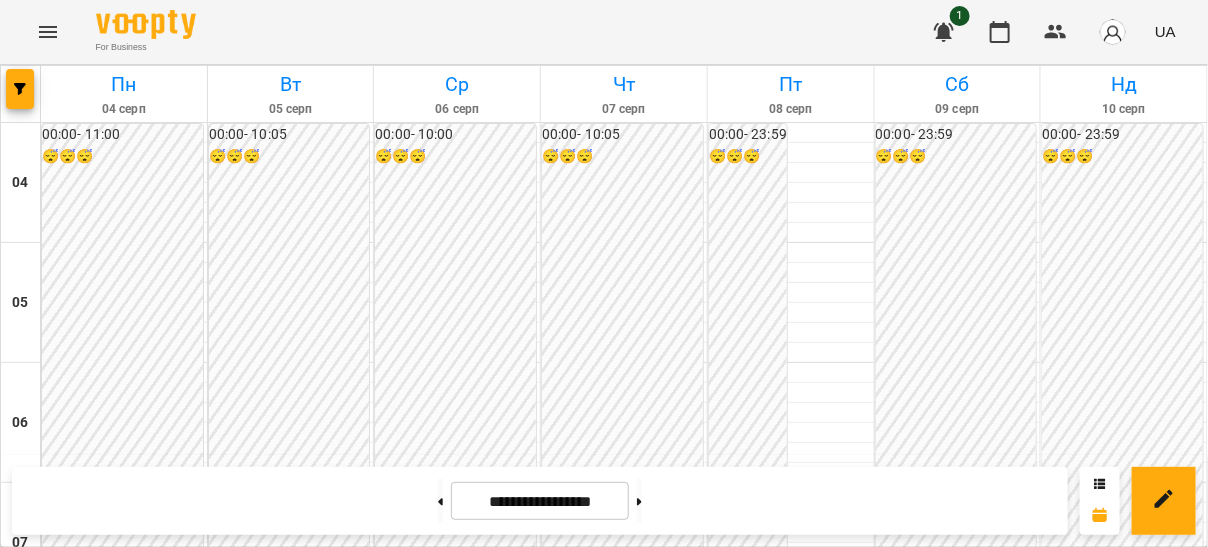 scroll, scrollTop: 1732, scrollLeft: 0, axis: vertical 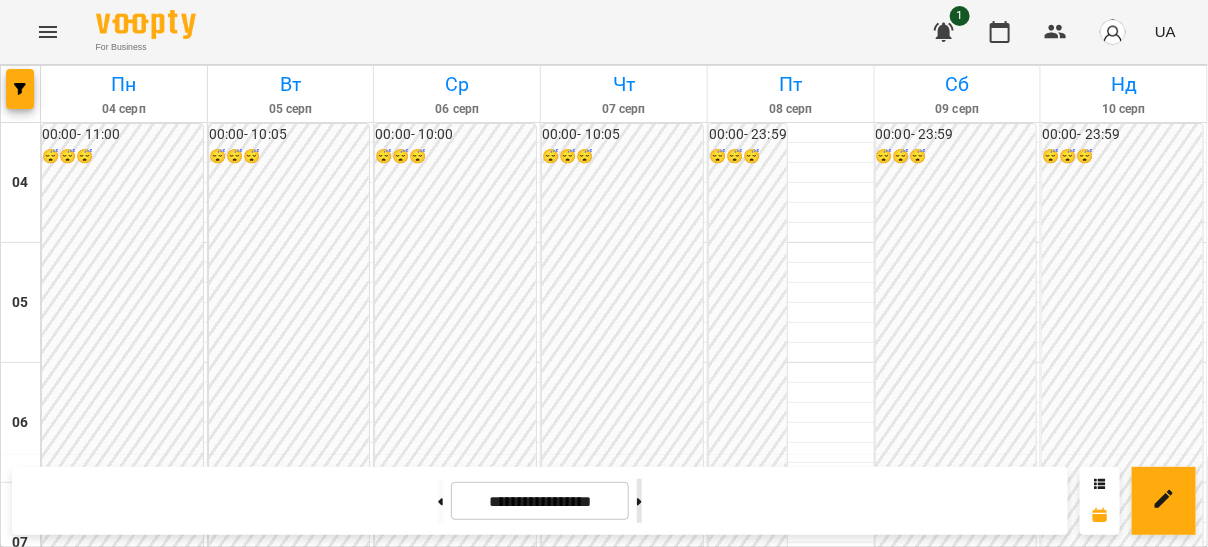 click at bounding box center [639, 501] 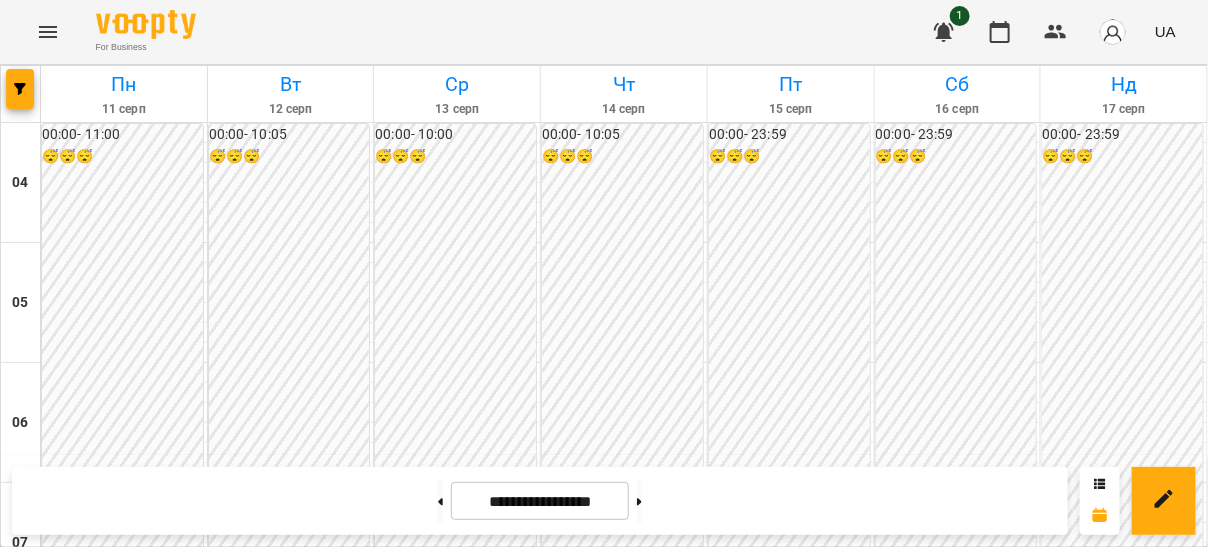 click on "Індивідуальні 1 - [FIRST] [LAST]" at bounding box center (457, 1057) 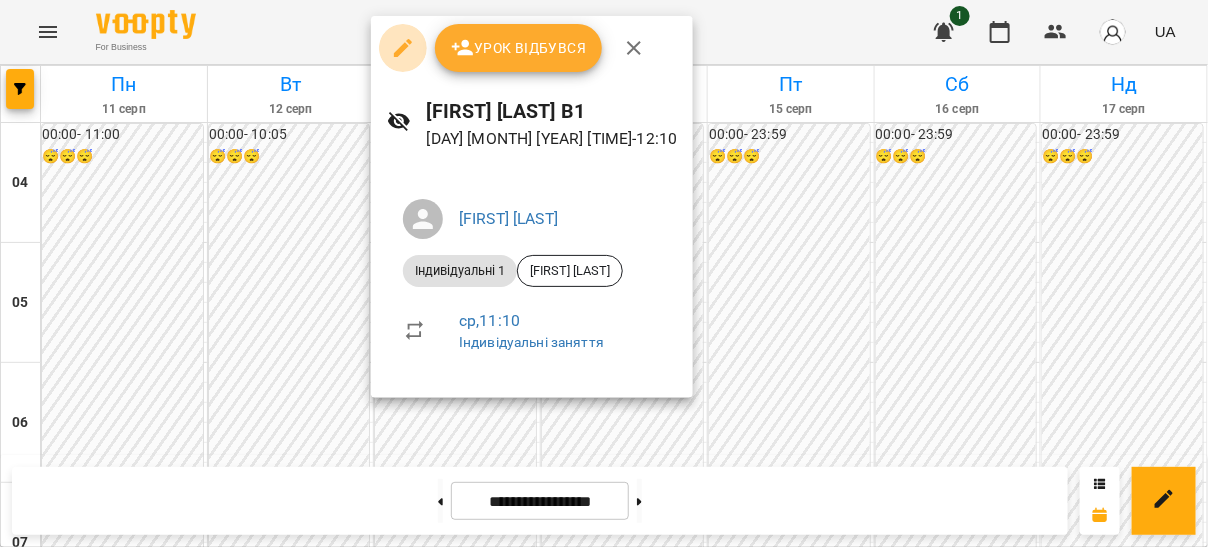 click 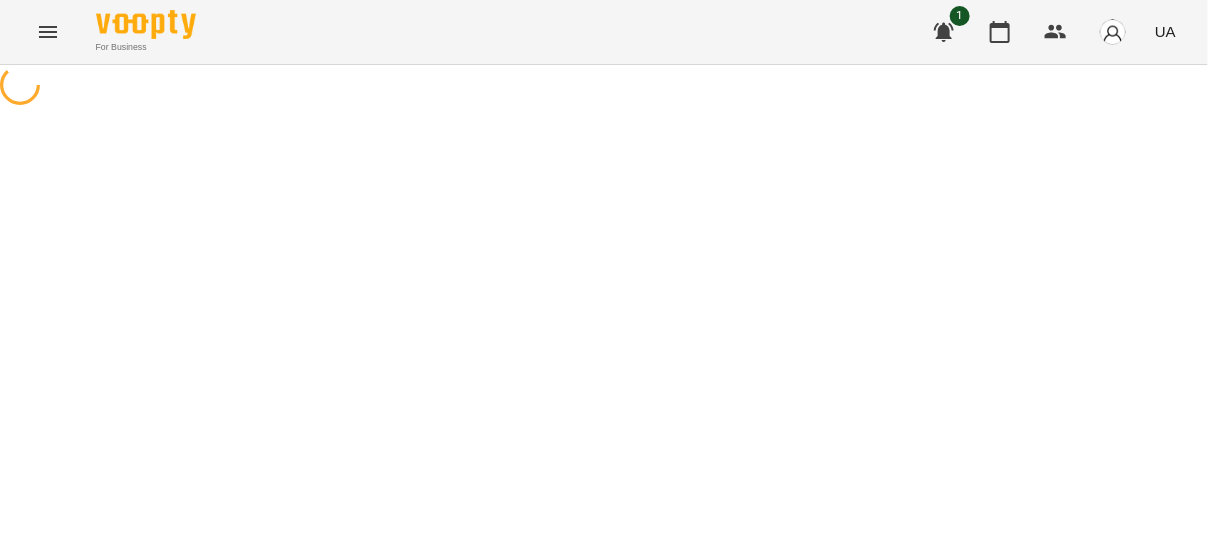 select on "**********" 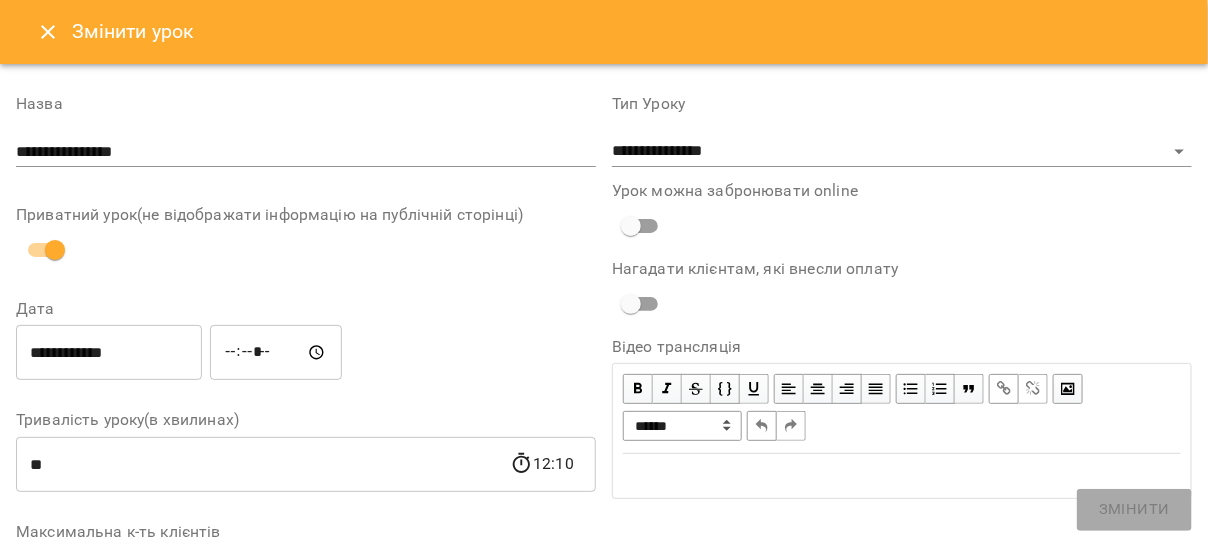 scroll, scrollTop: 102, scrollLeft: 0, axis: vertical 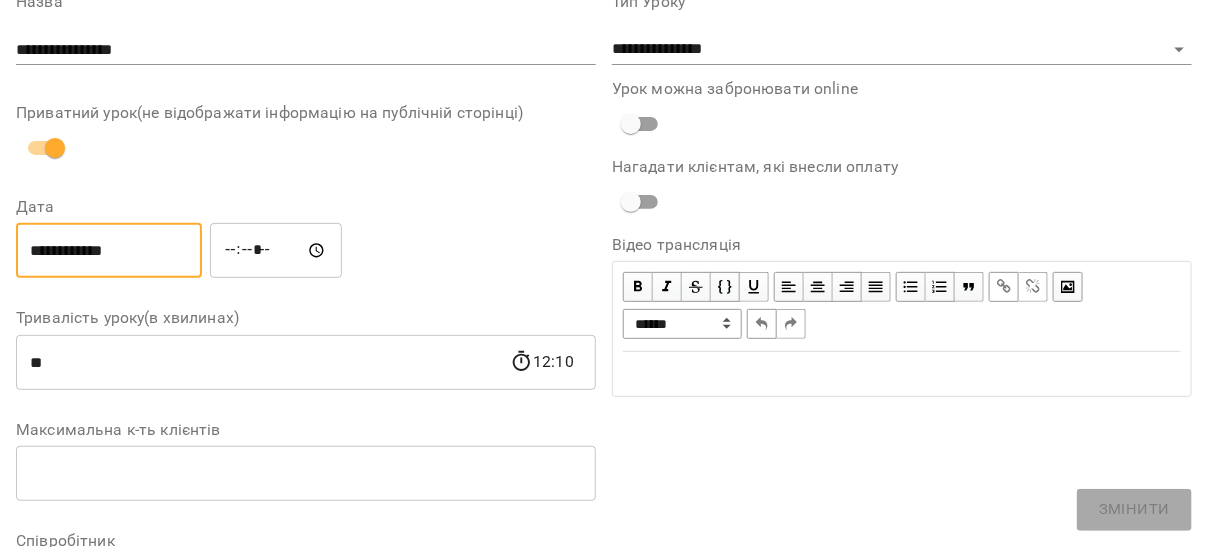 click on "**********" at bounding box center (109, 251) 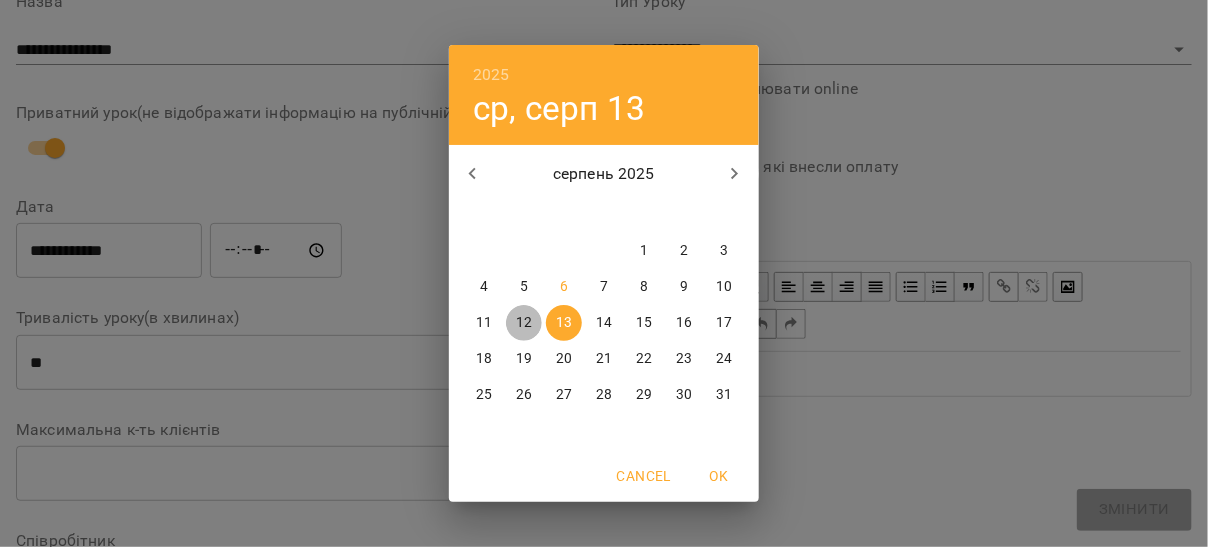 click on "12" at bounding box center [524, 323] 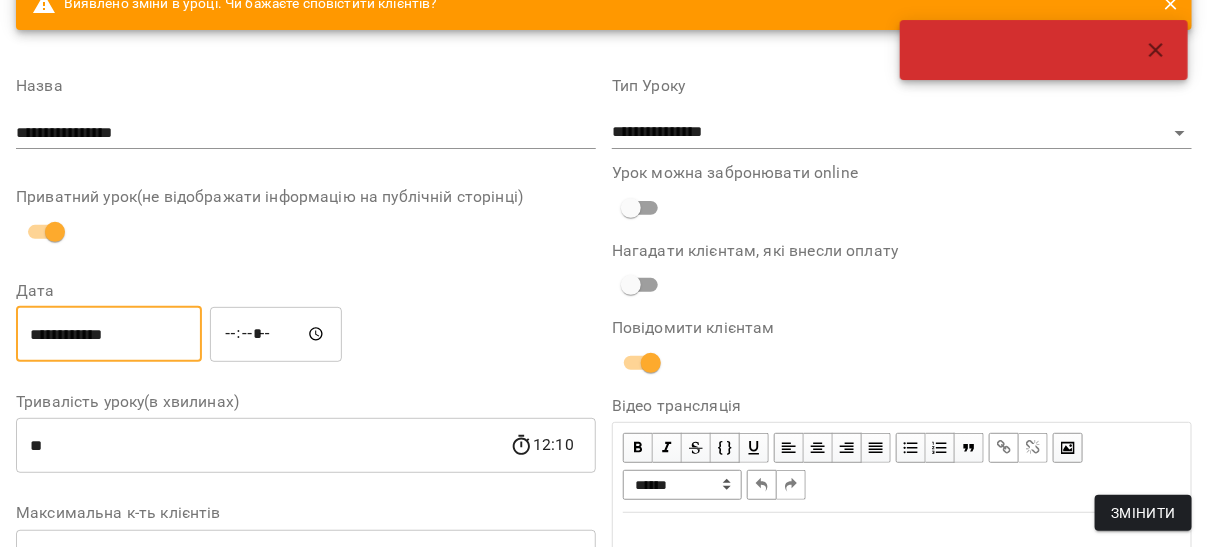 scroll, scrollTop: 185, scrollLeft: 0, axis: vertical 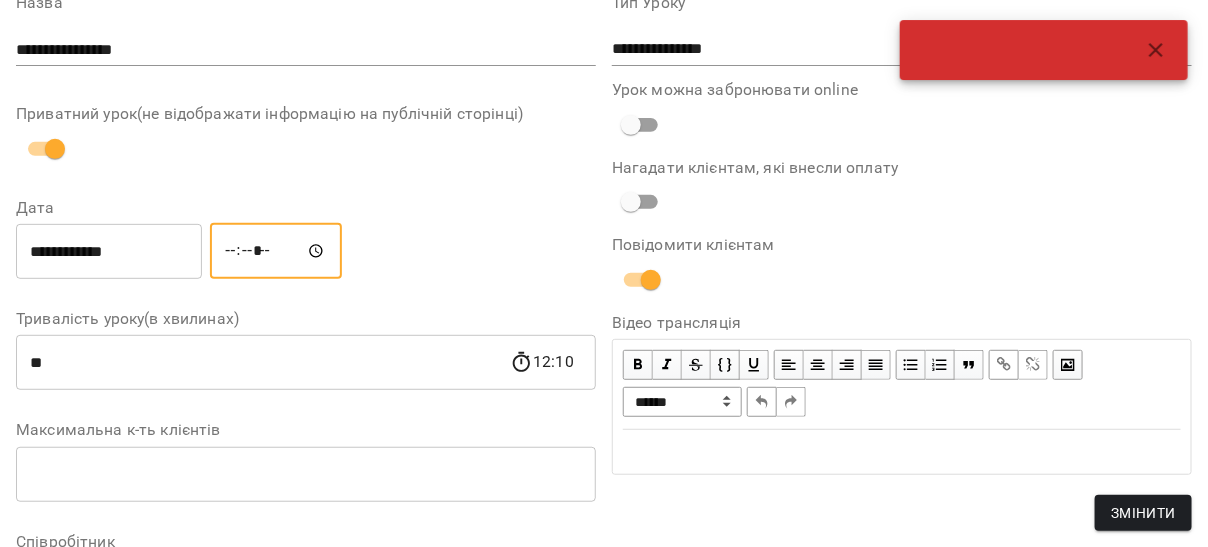 click on "*****" at bounding box center (276, 251) 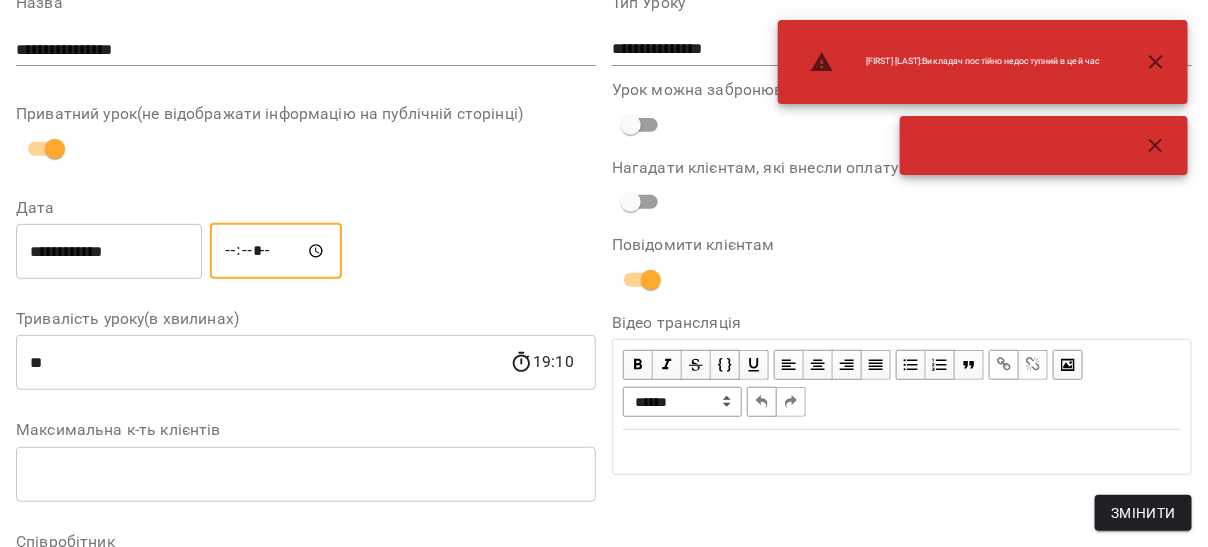 type on "*****" 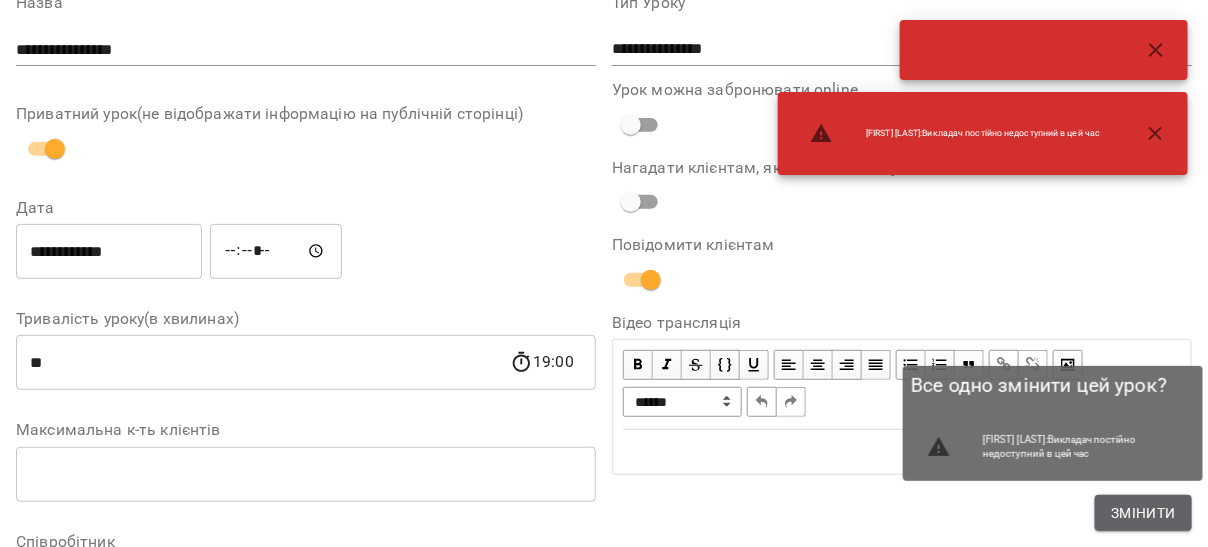 click on "Змінити" at bounding box center [1143, 513] 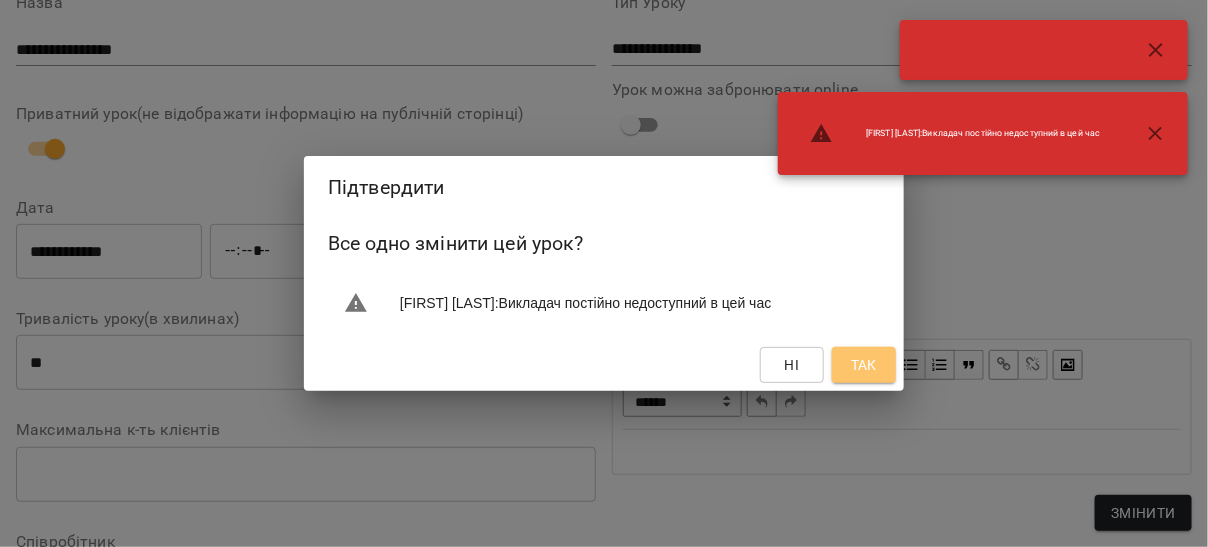 click on "Так" at bounding box center (864, 365) 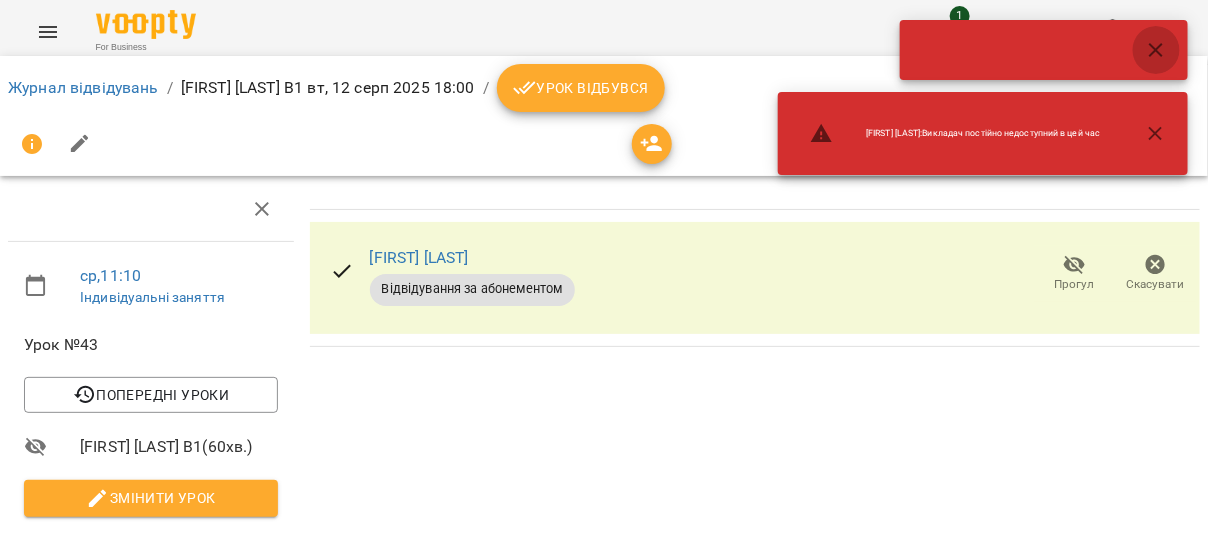 click 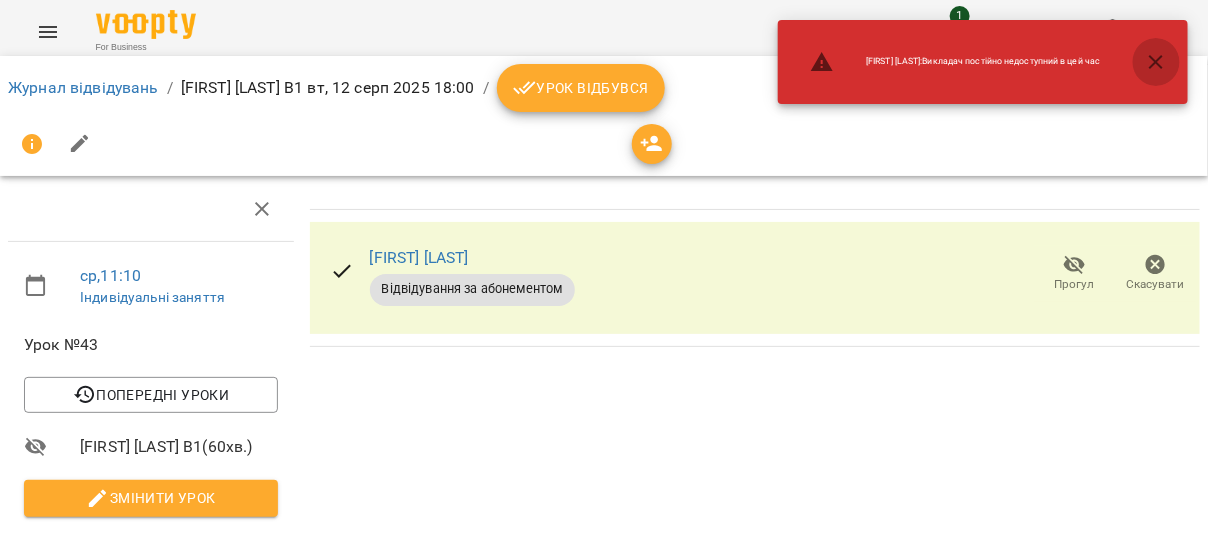 click at bounding box center (1156, 62) 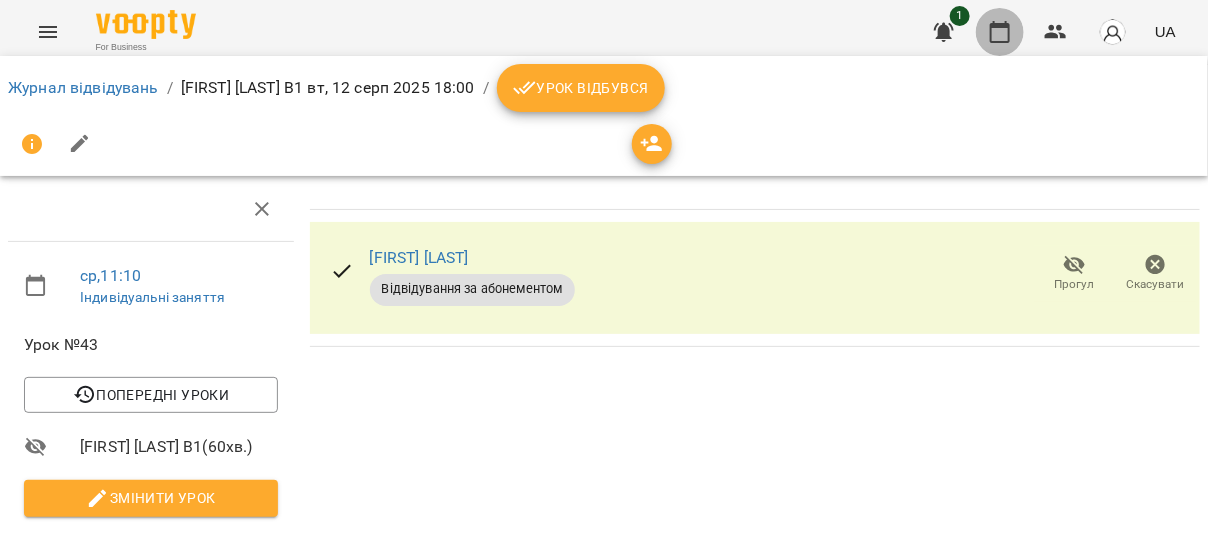 click 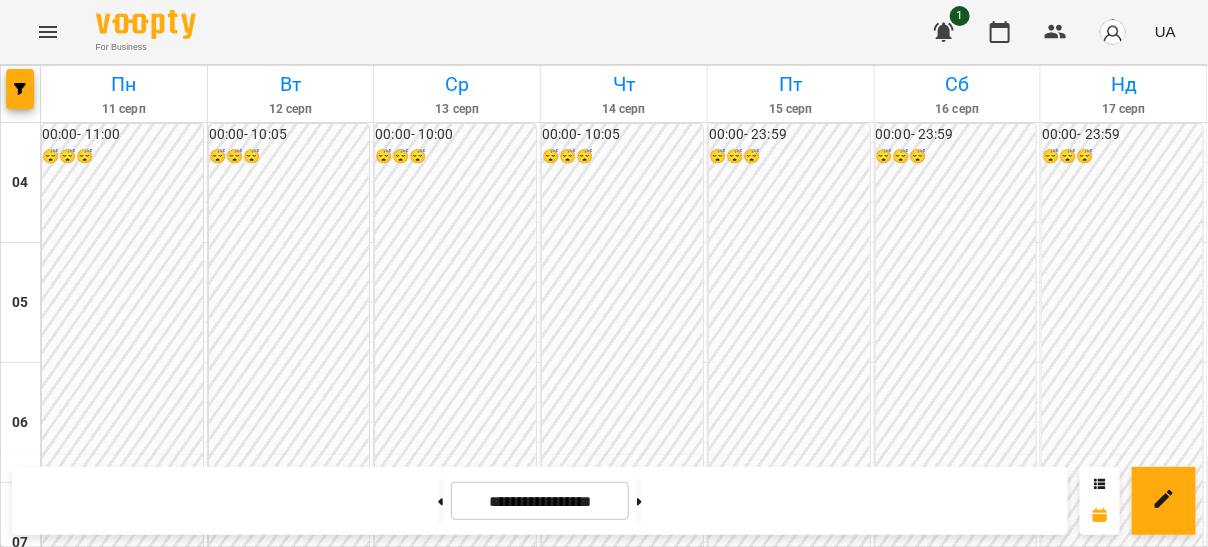 scroll, scrollTop: 736, scrollLeft: 0, axis: vertical 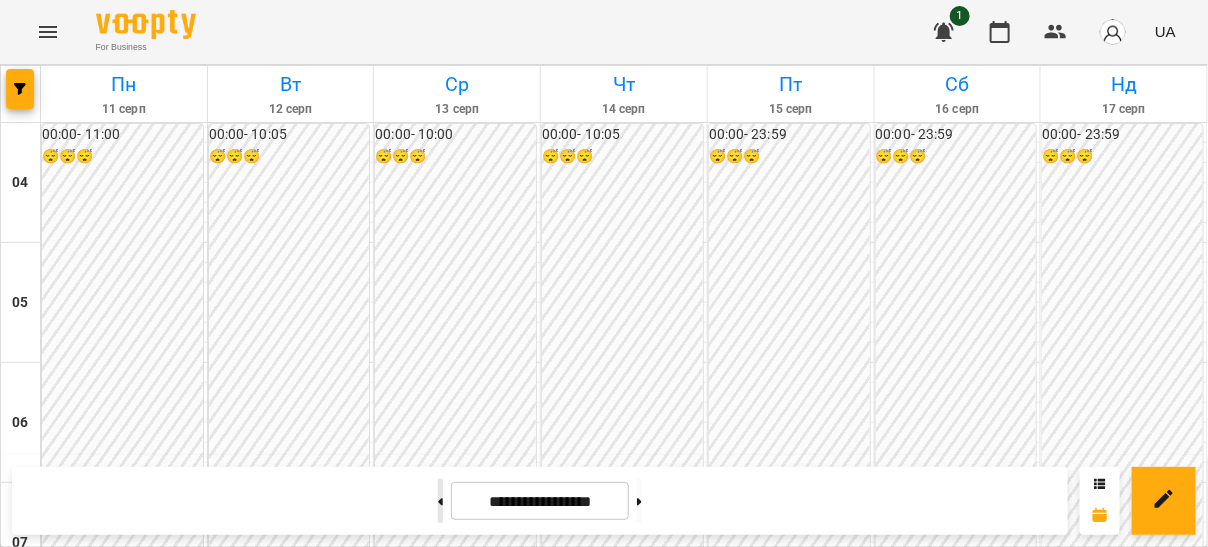 click at bounding box center [440, 501] 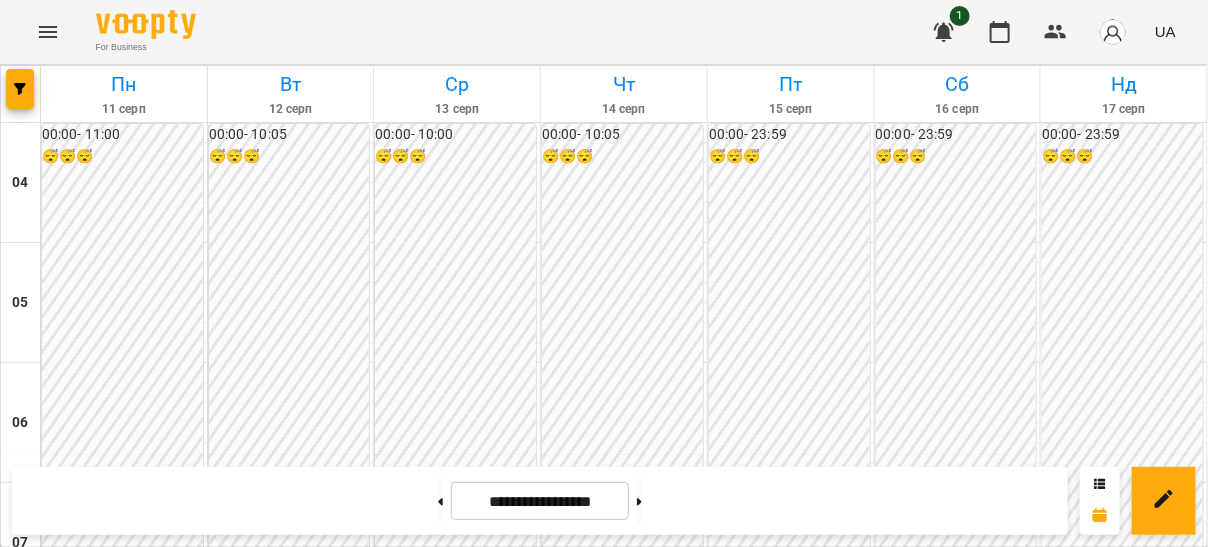type on "**********" 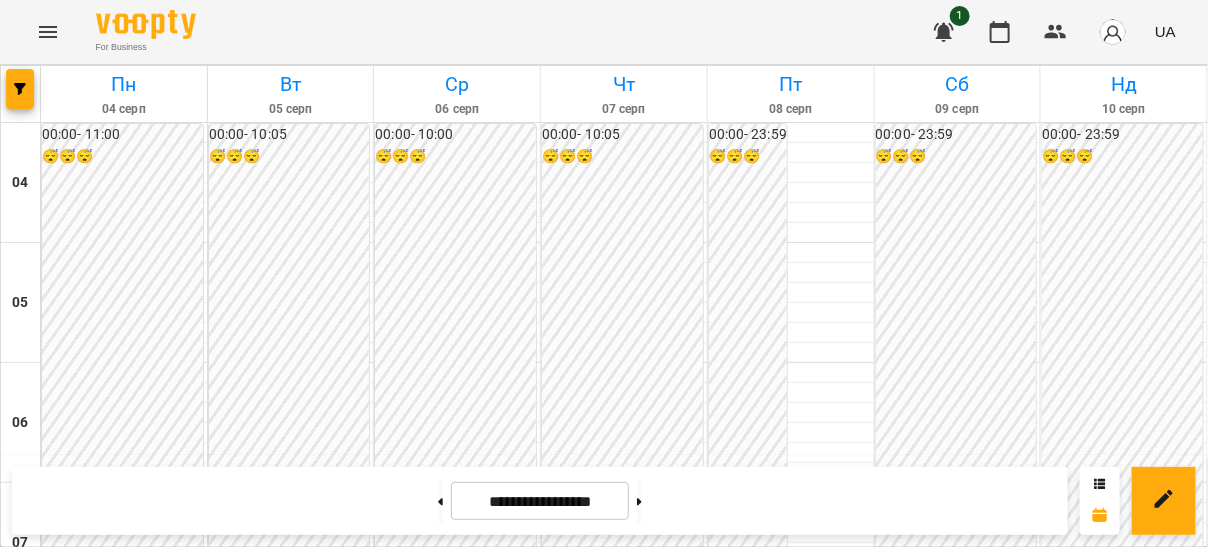 scroll, scrollTop: 1629, scrollLeft: 0, axis: vertical 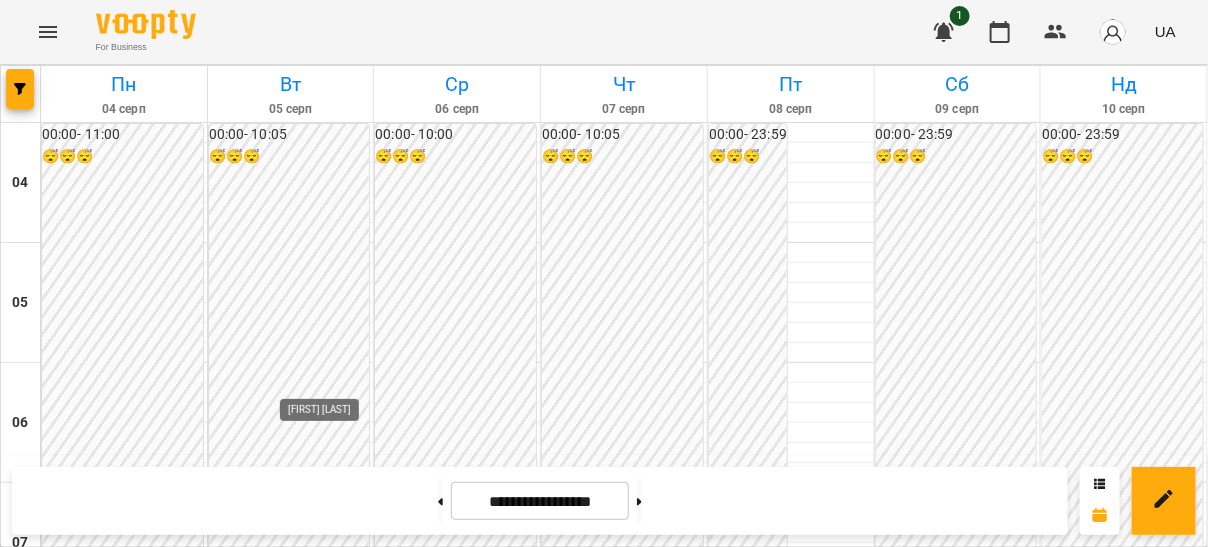 click on "[FIRST] [LAST]" at bounding box center (341, 1271) 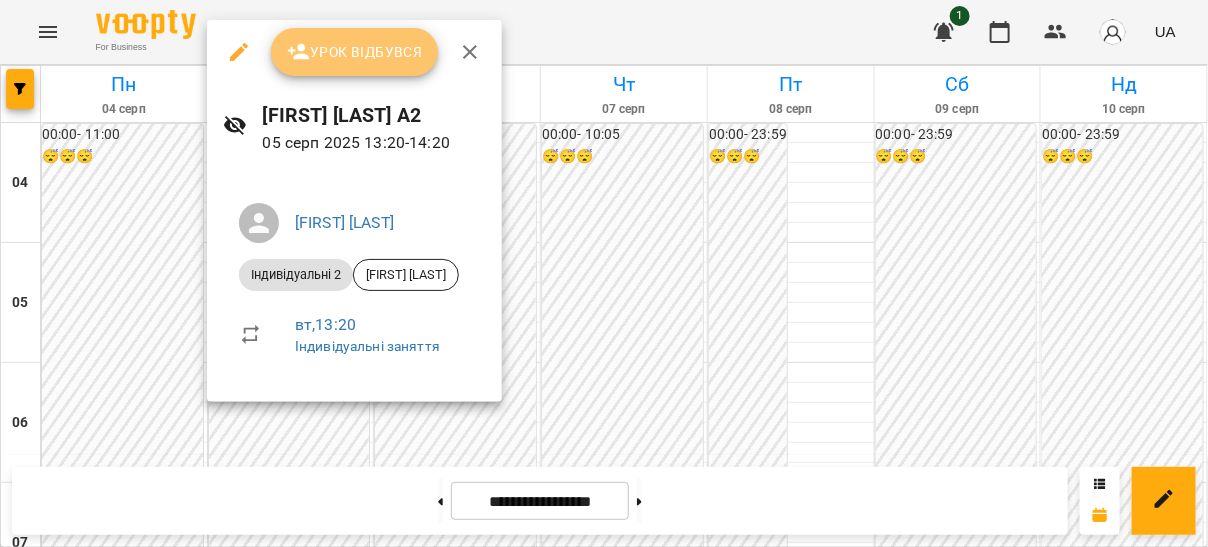 click on "Урок відбувся" at bounding box center [355, 52] 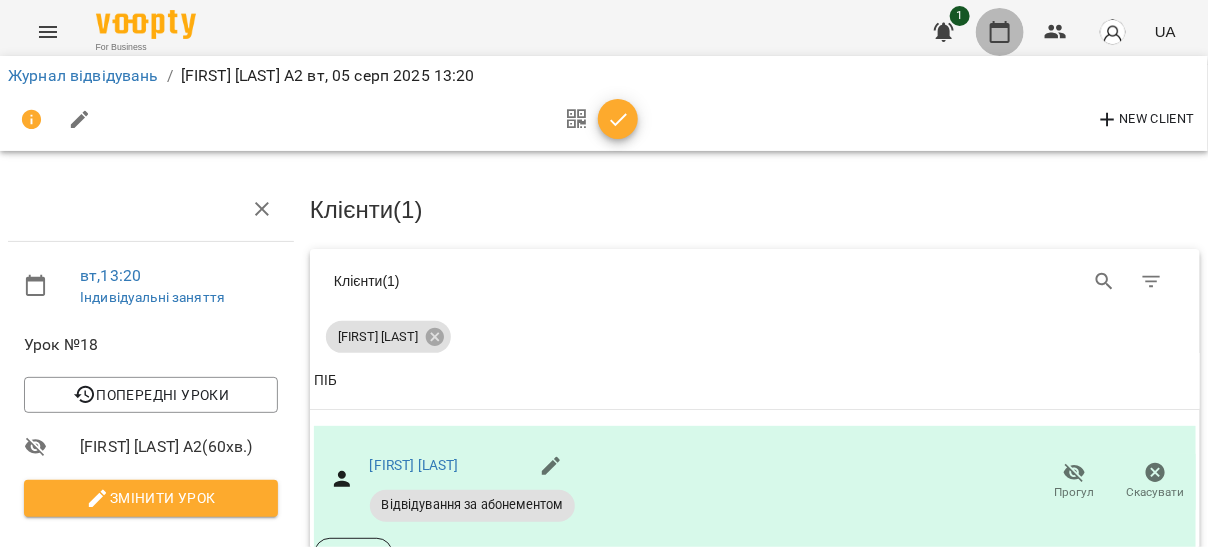 click 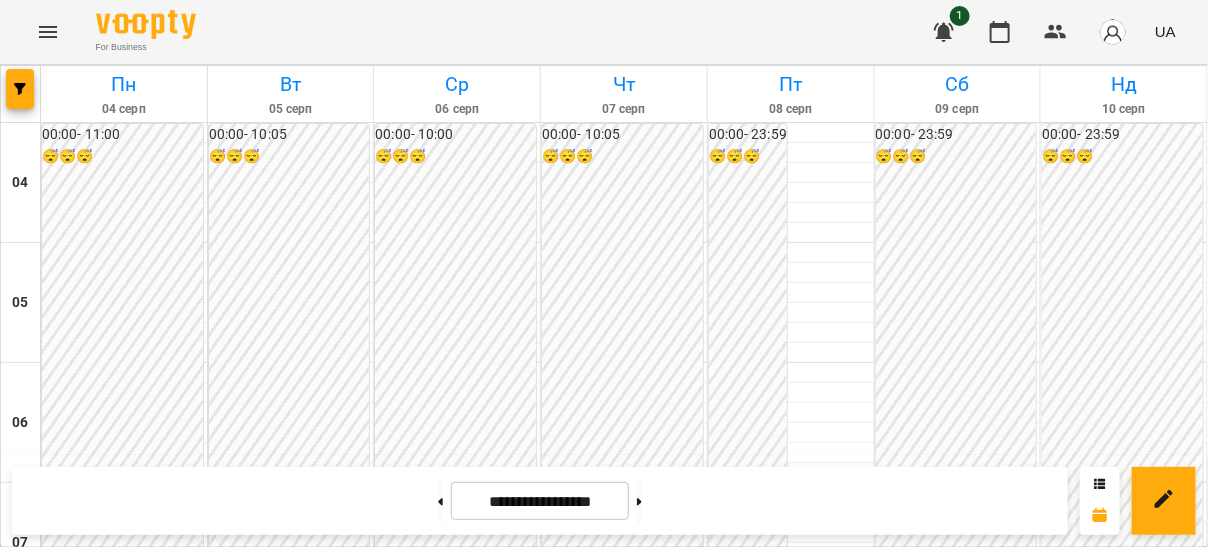 scroll, scrollTop: 1787, scrollLeft: 0, axis: vertical 